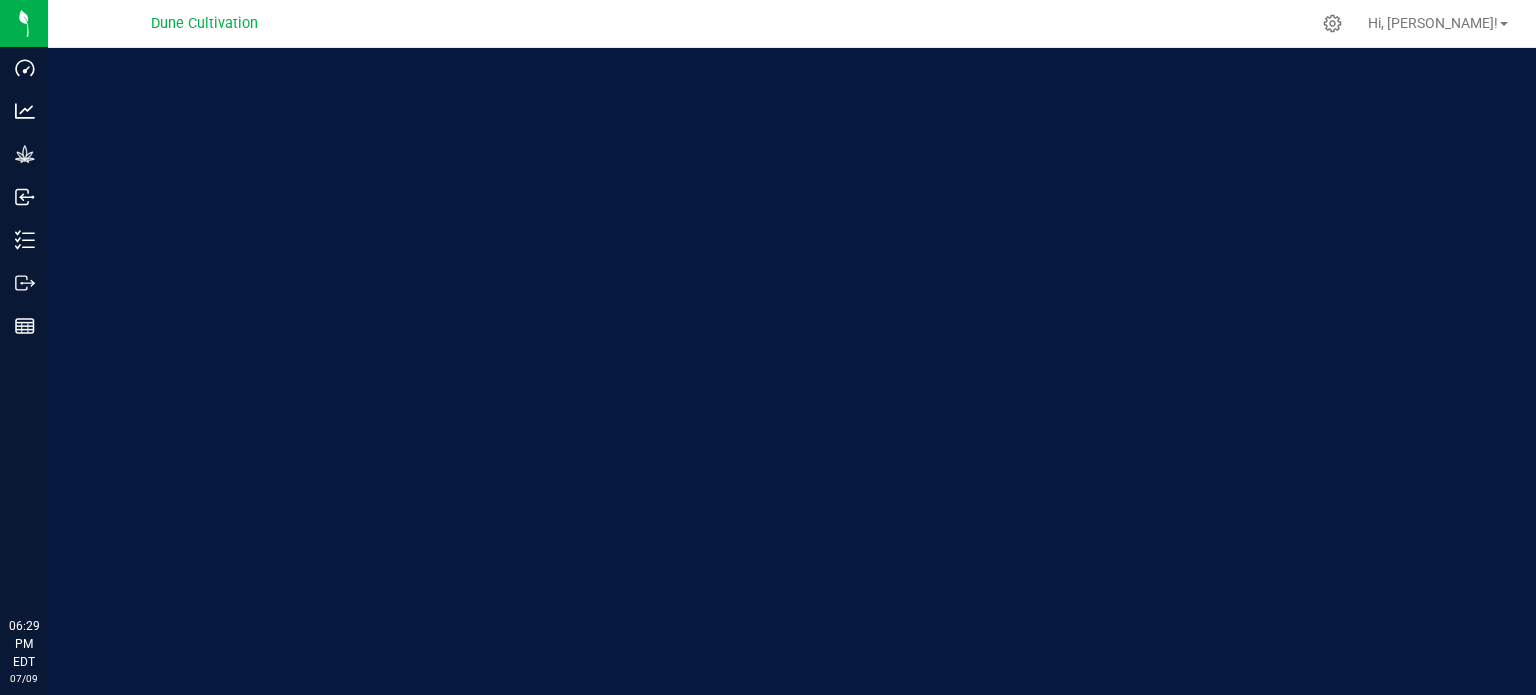 scroll, scrollTop: 0, scrollLeft: 0, axis: both 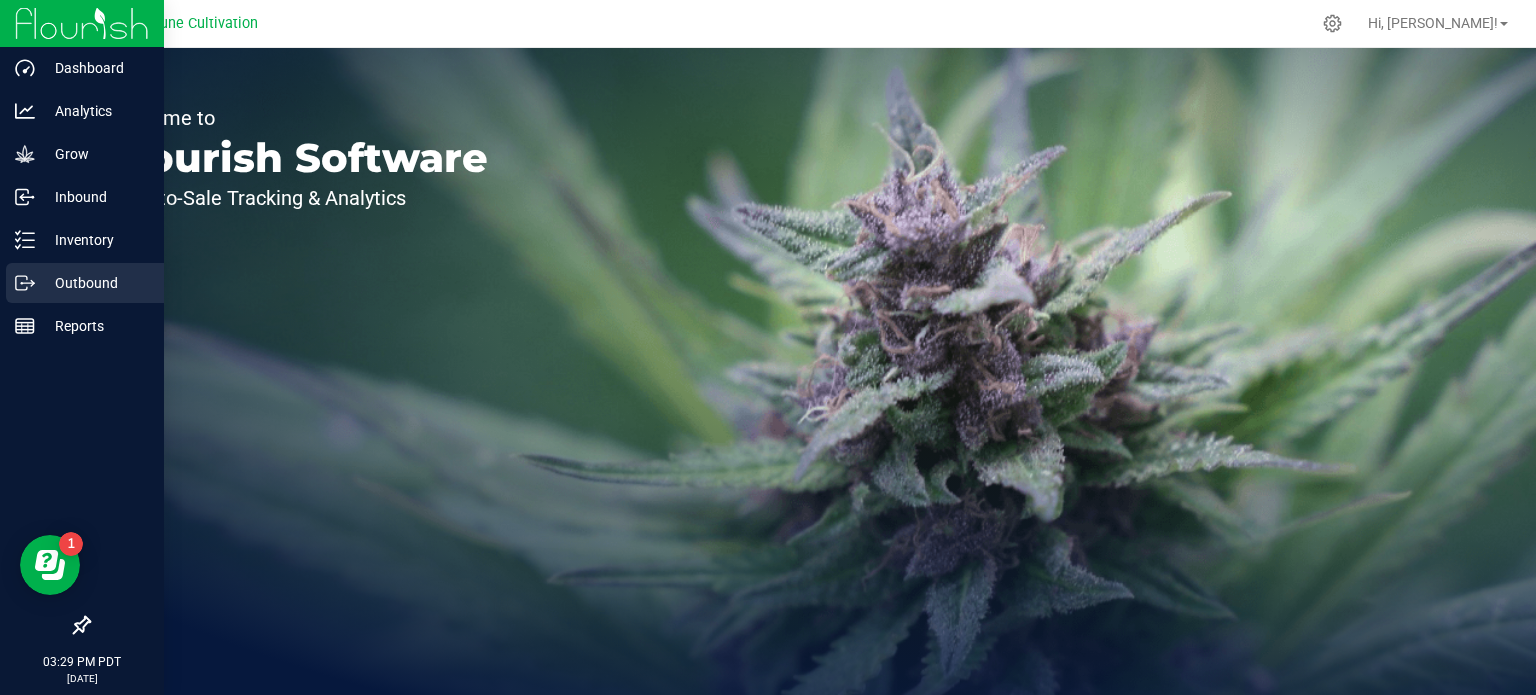 click on "Outbound" at bounding box center [95, 283] 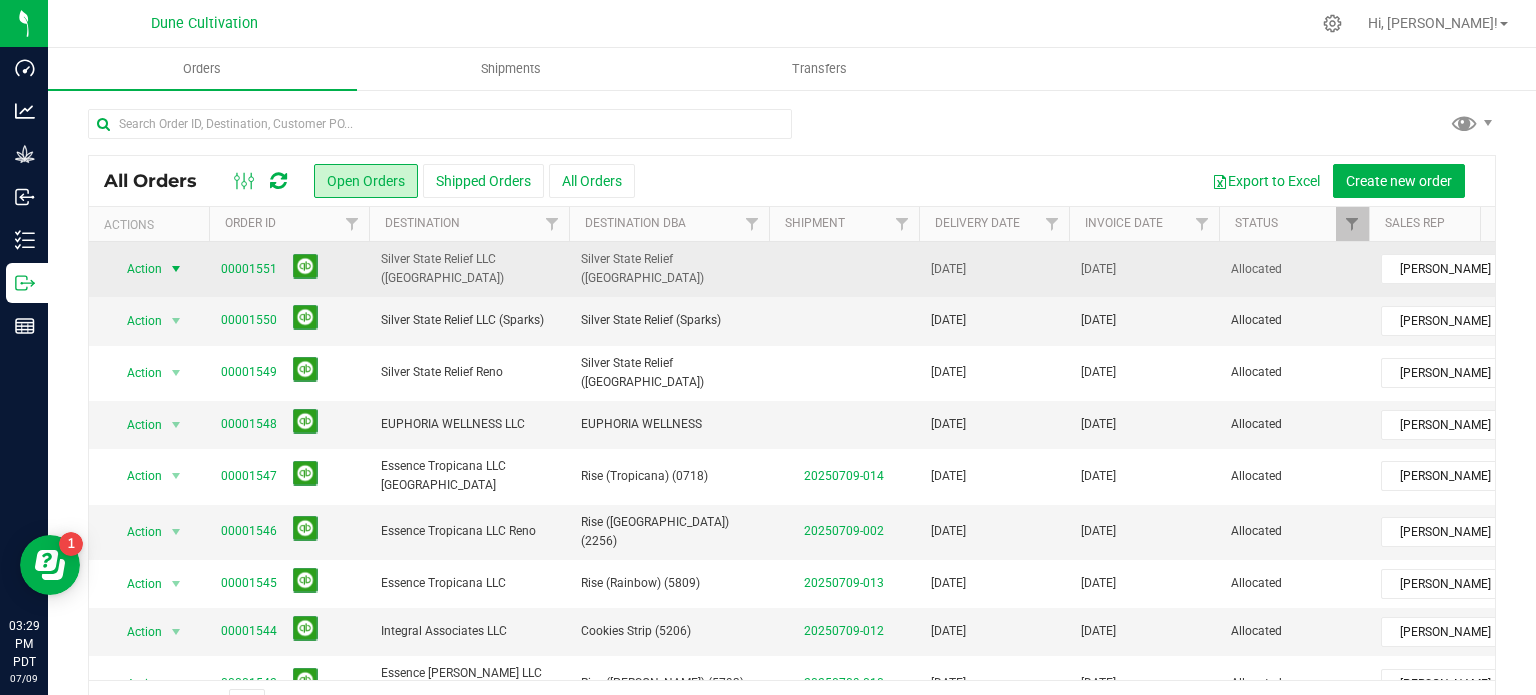 click at bounding box center (176, 269) 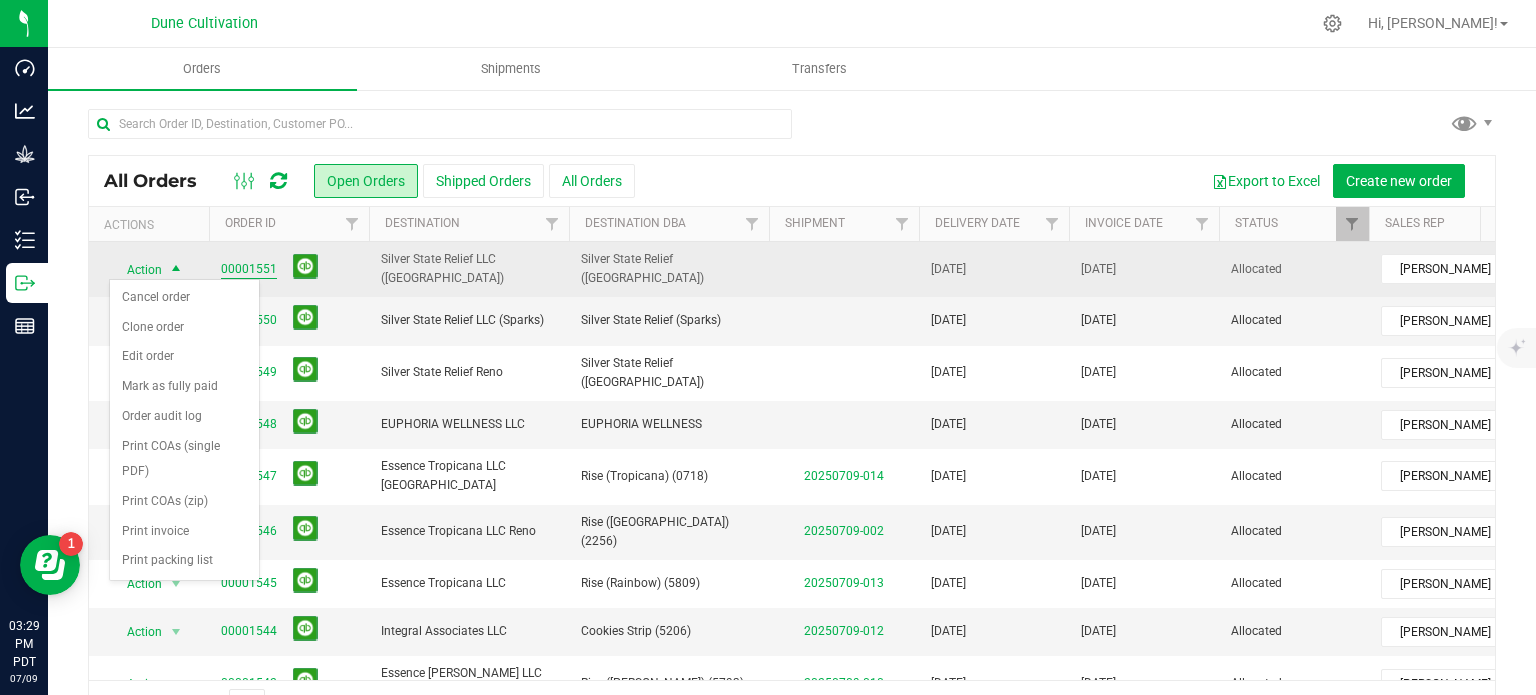 click on "00001551" at bounding box center [249, 269] 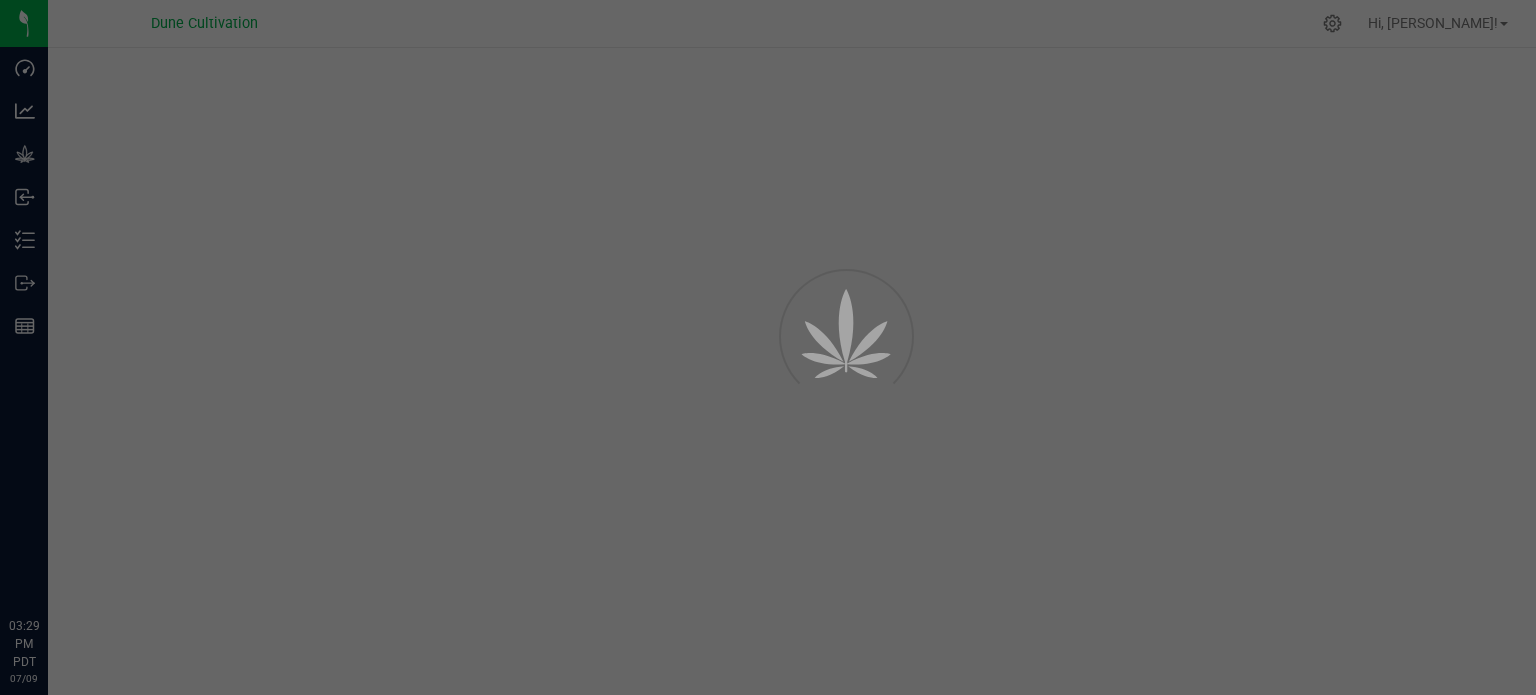 scroll, scrollTop: 0, scrollLeft: 0, axis: both 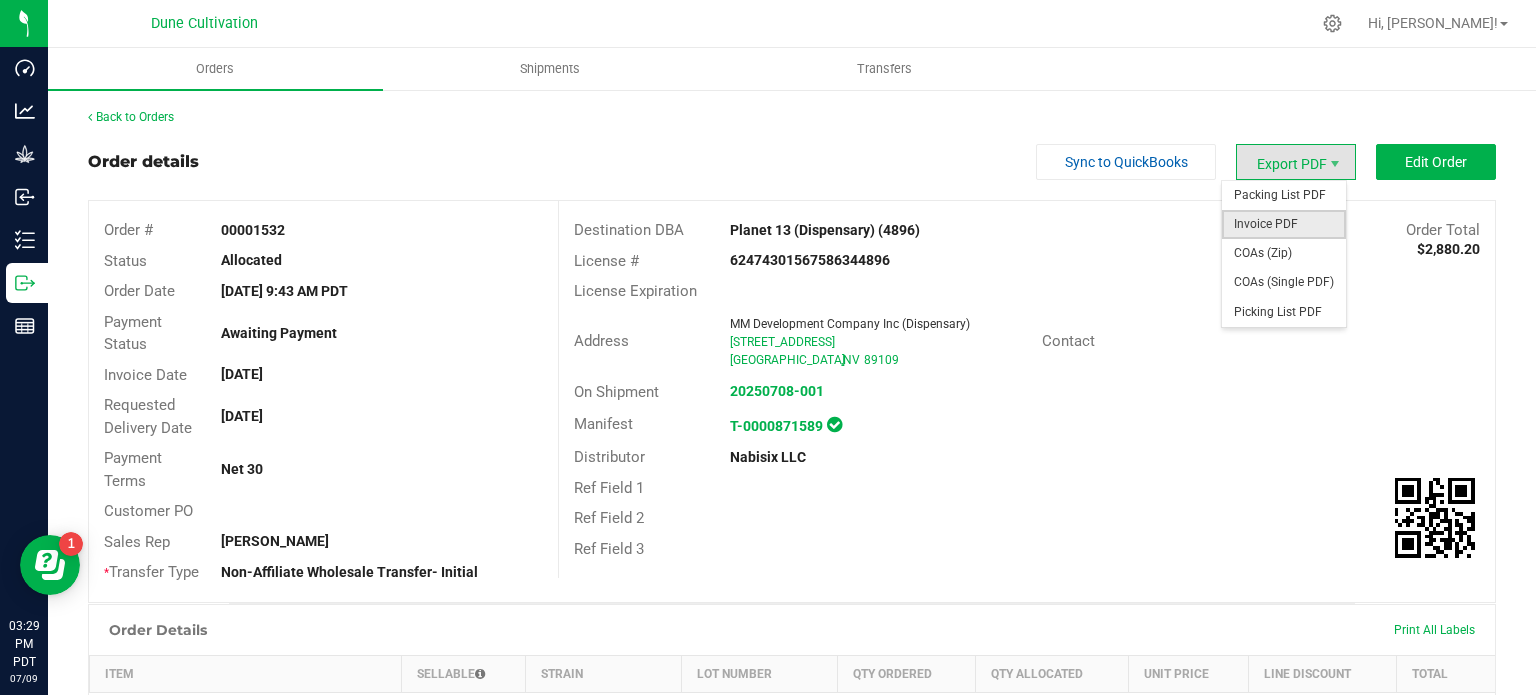 click on "Invoice PDF" at bounding box center (1284, 224) 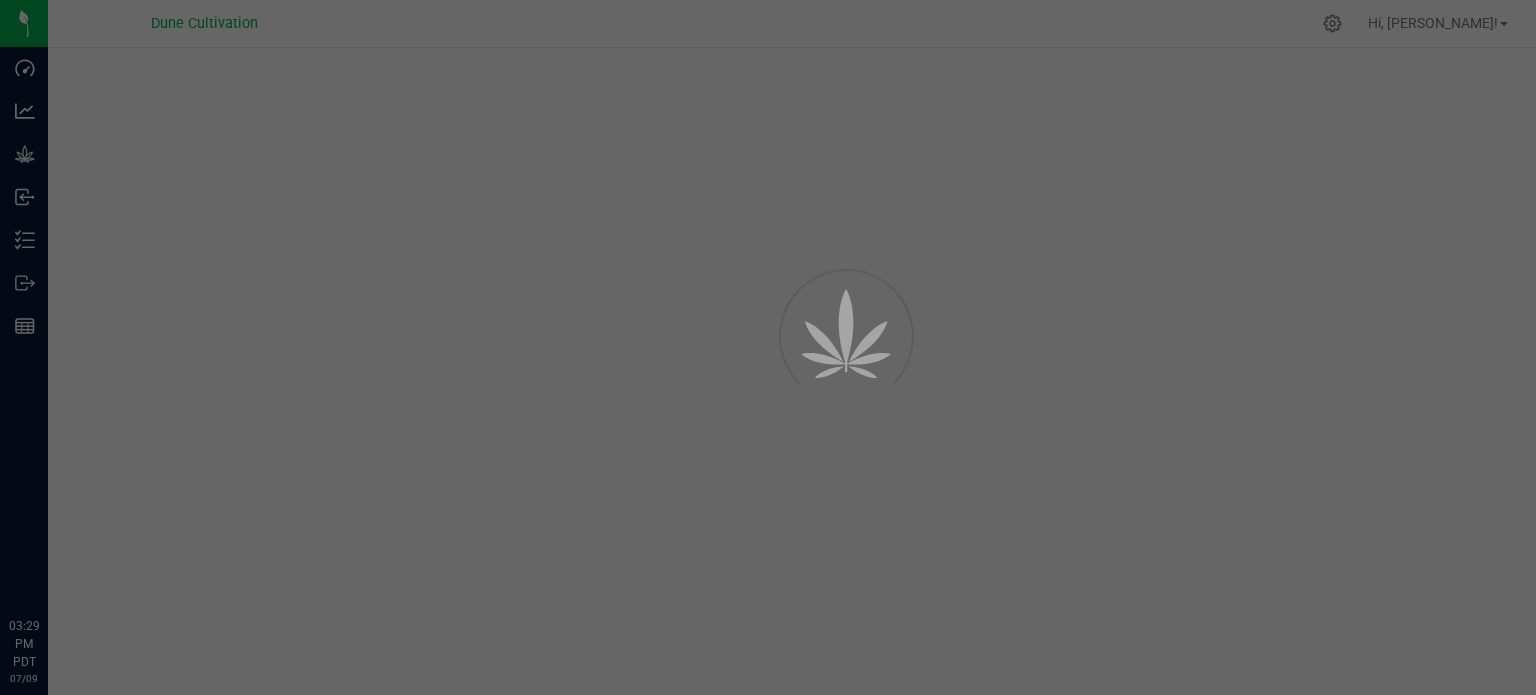 scroll, scrollTop: 0, scrollLeft: 0, axis: both 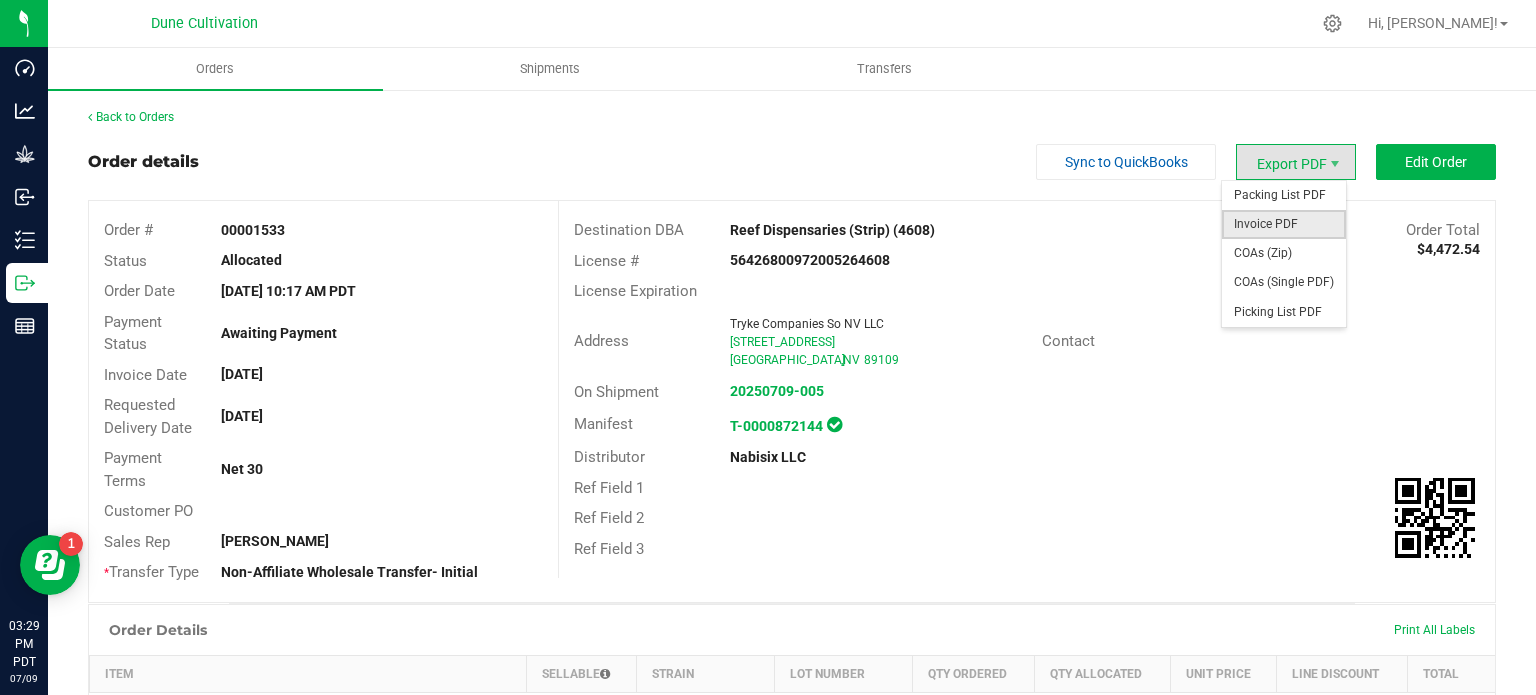 click on "Invoice PDF" at bounding box center [1284, 224] 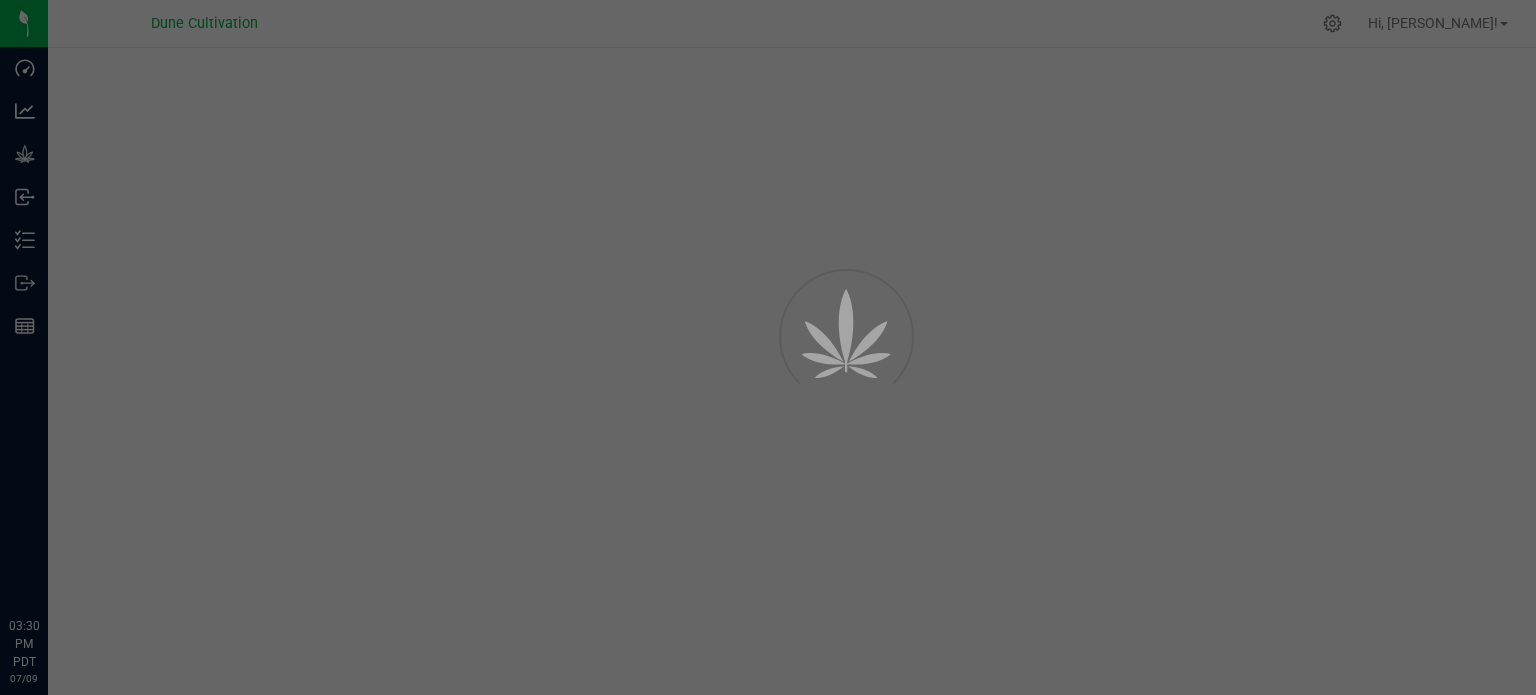 scroll, scrollTop: 0, scrollLeft: 0, axis: both 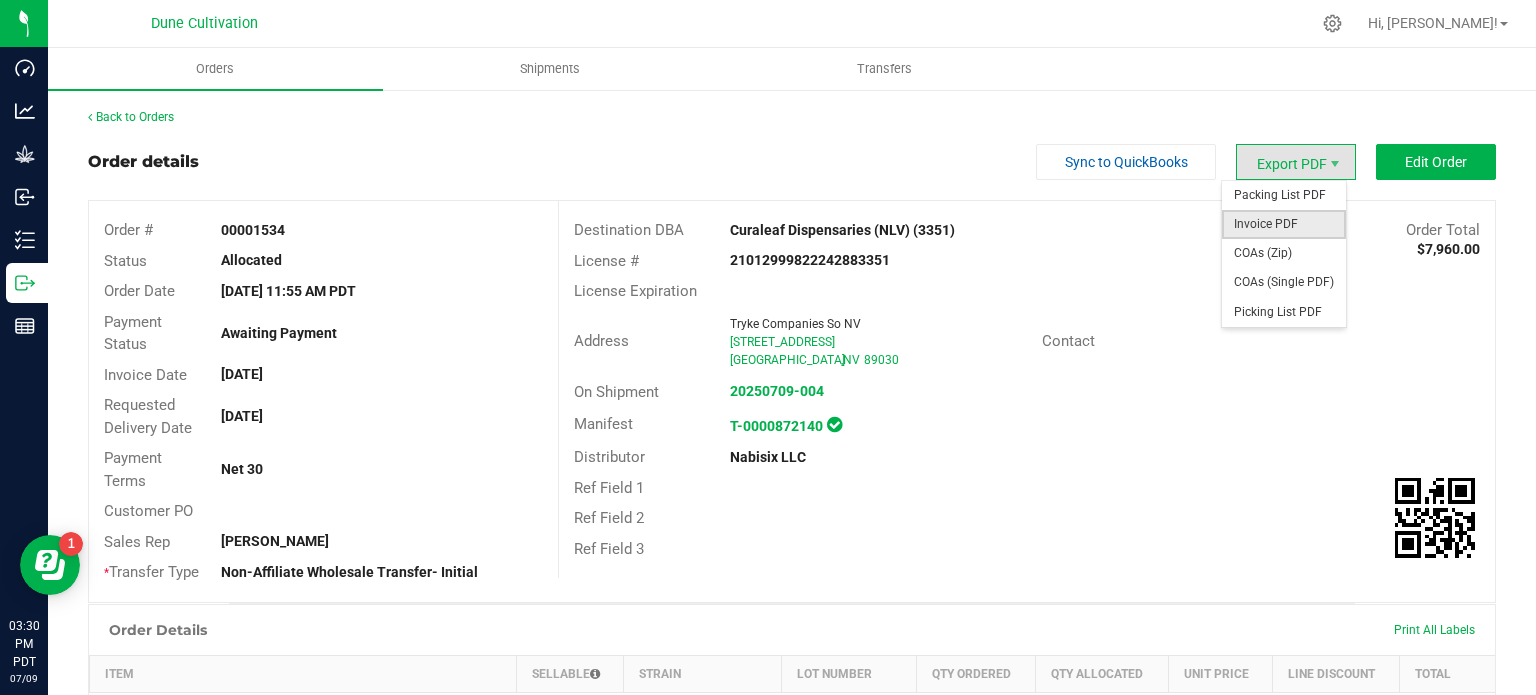 click on "Invoice PDF" at bounding box center [1284, 224] 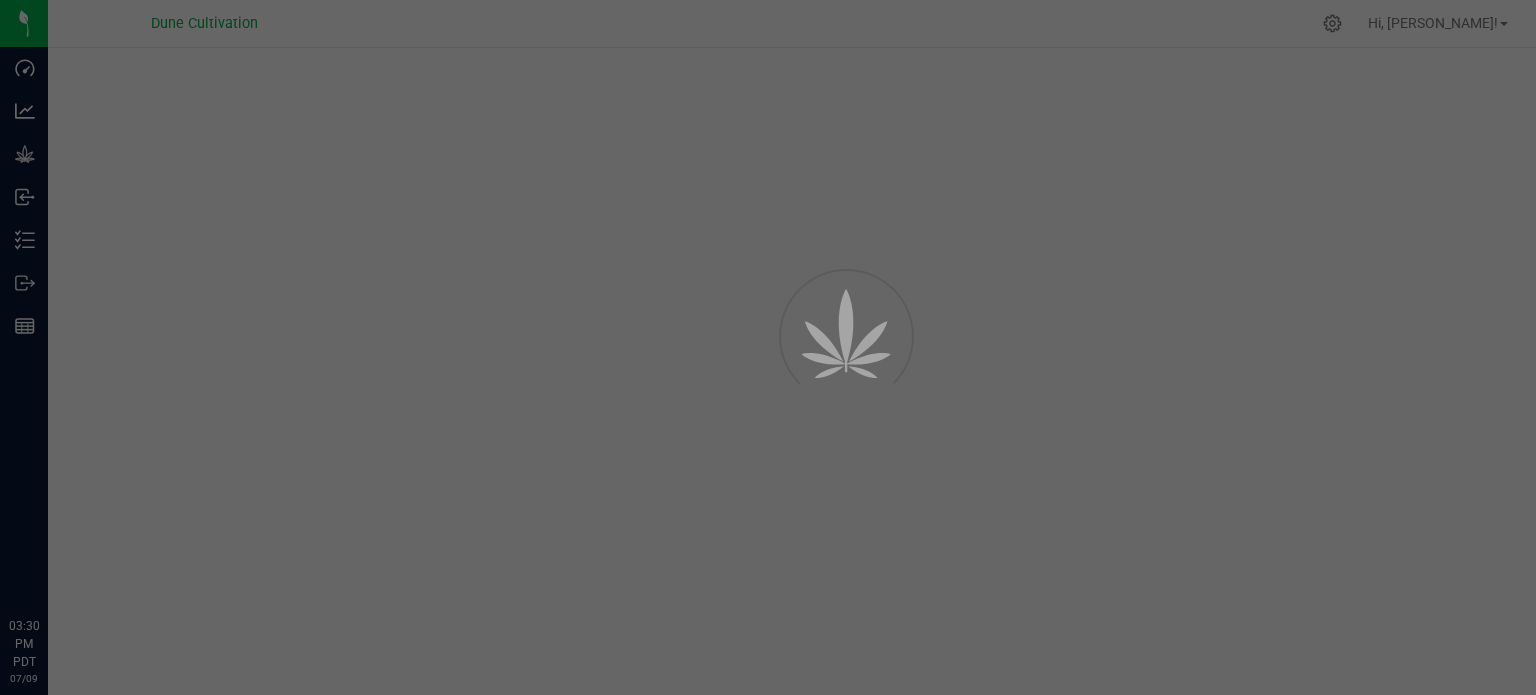 scroll, scrollTop: 0, scrollLeft: 0, axis: both 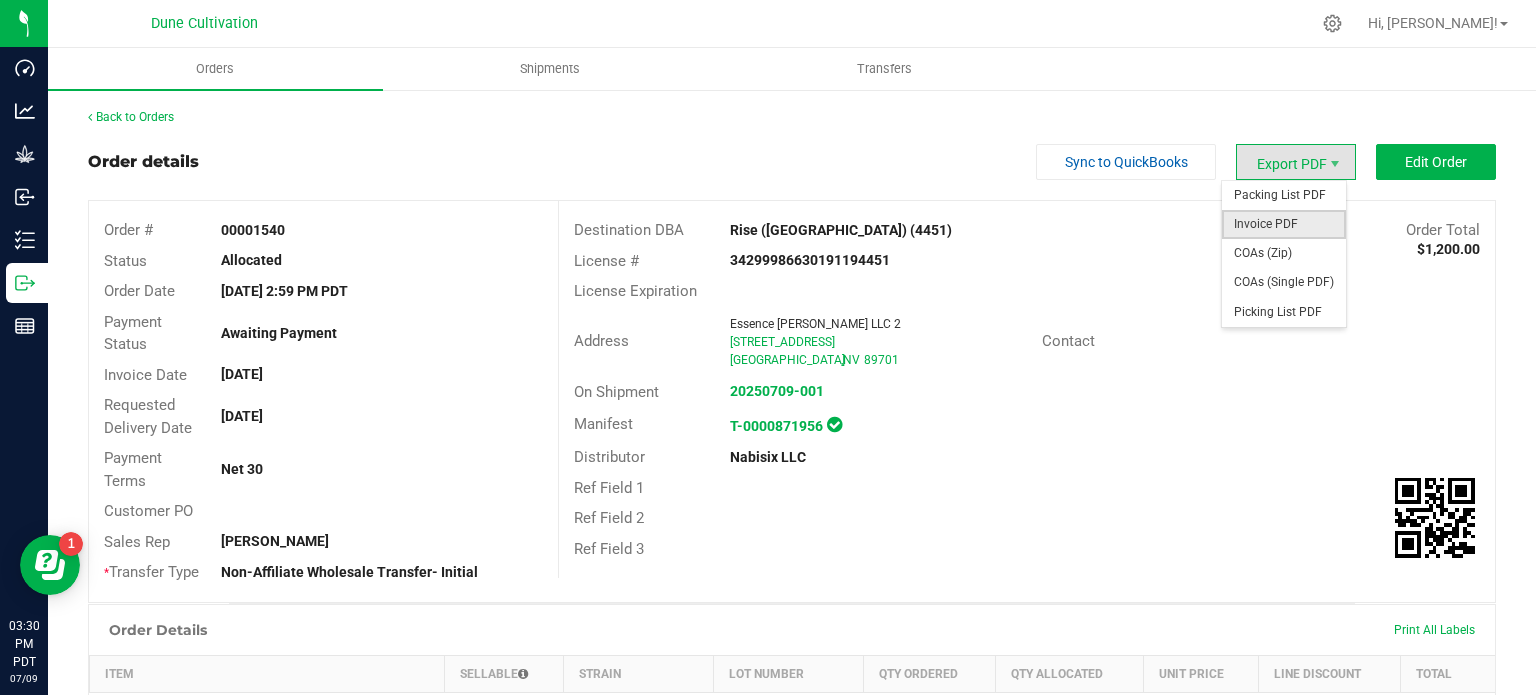 click on "Invoice PDF" at bounding box center [1284, 224] 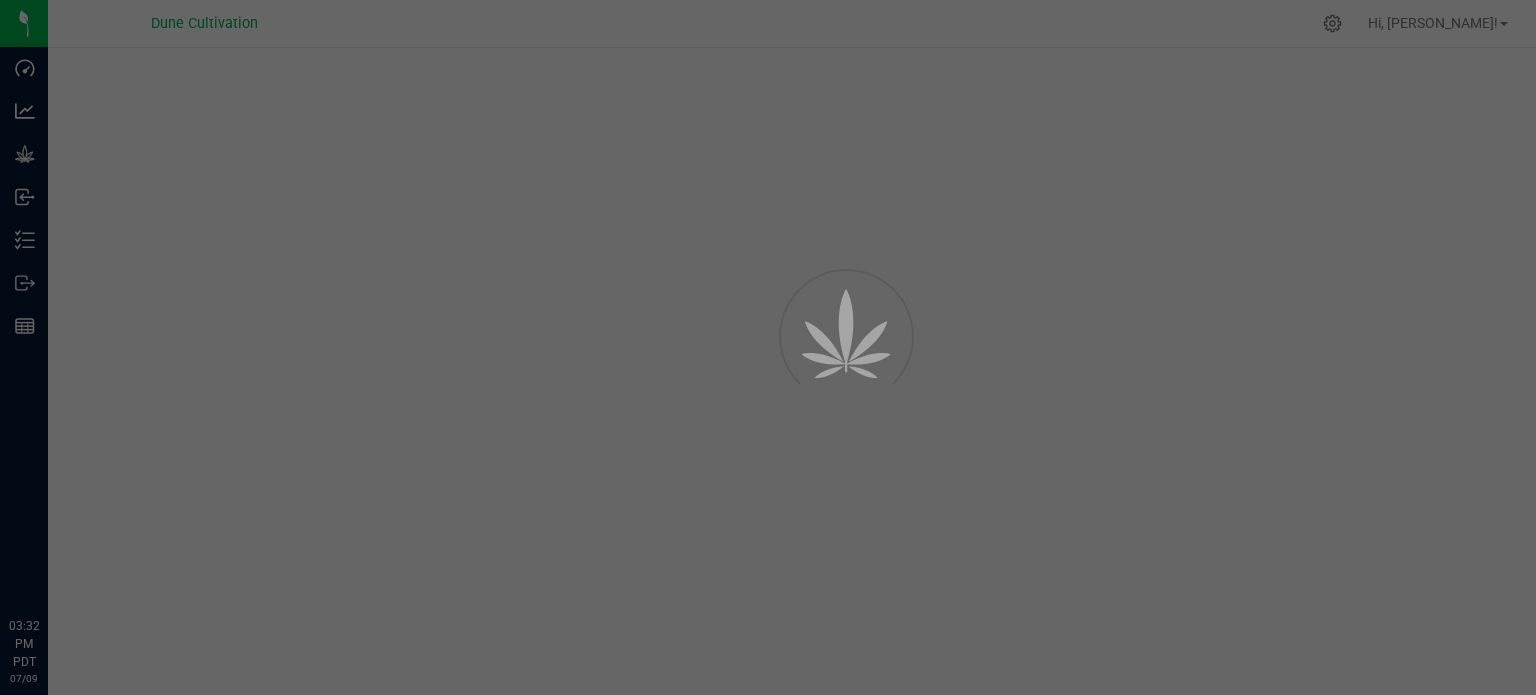scroll, scrollTop: 0, scrollLeft: 0, axis: both 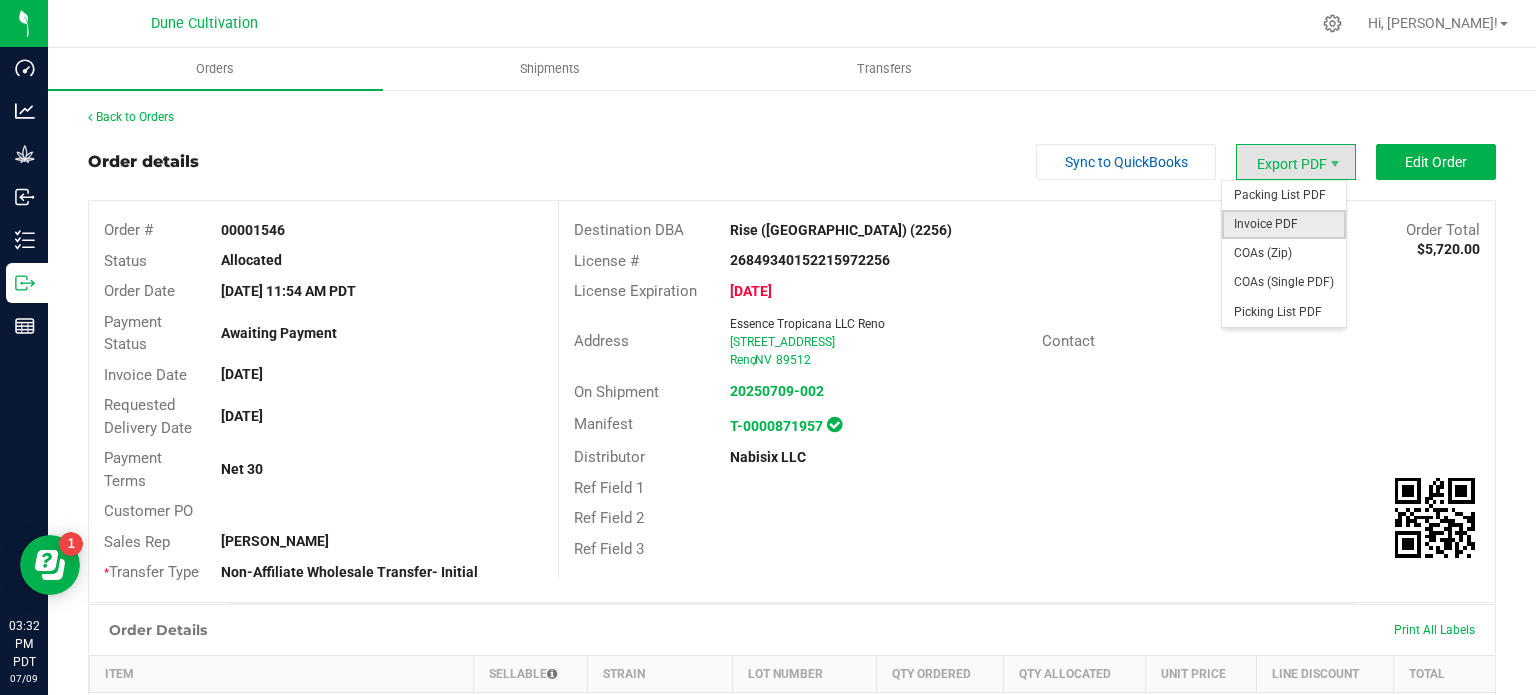 click on "Invoice PDF" at bounding box center [1284, 224] 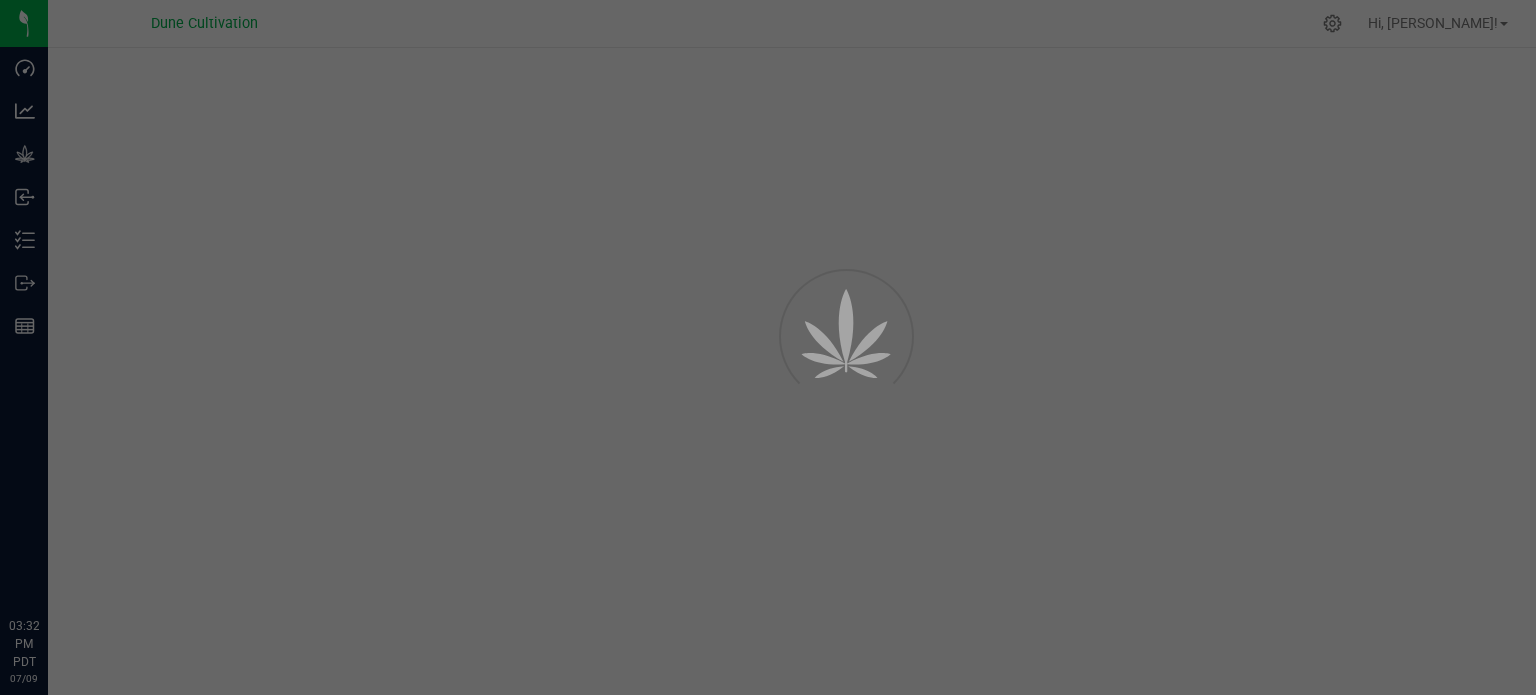 scroll, scrollTop: 0, scrollLeft: 0, axis: both 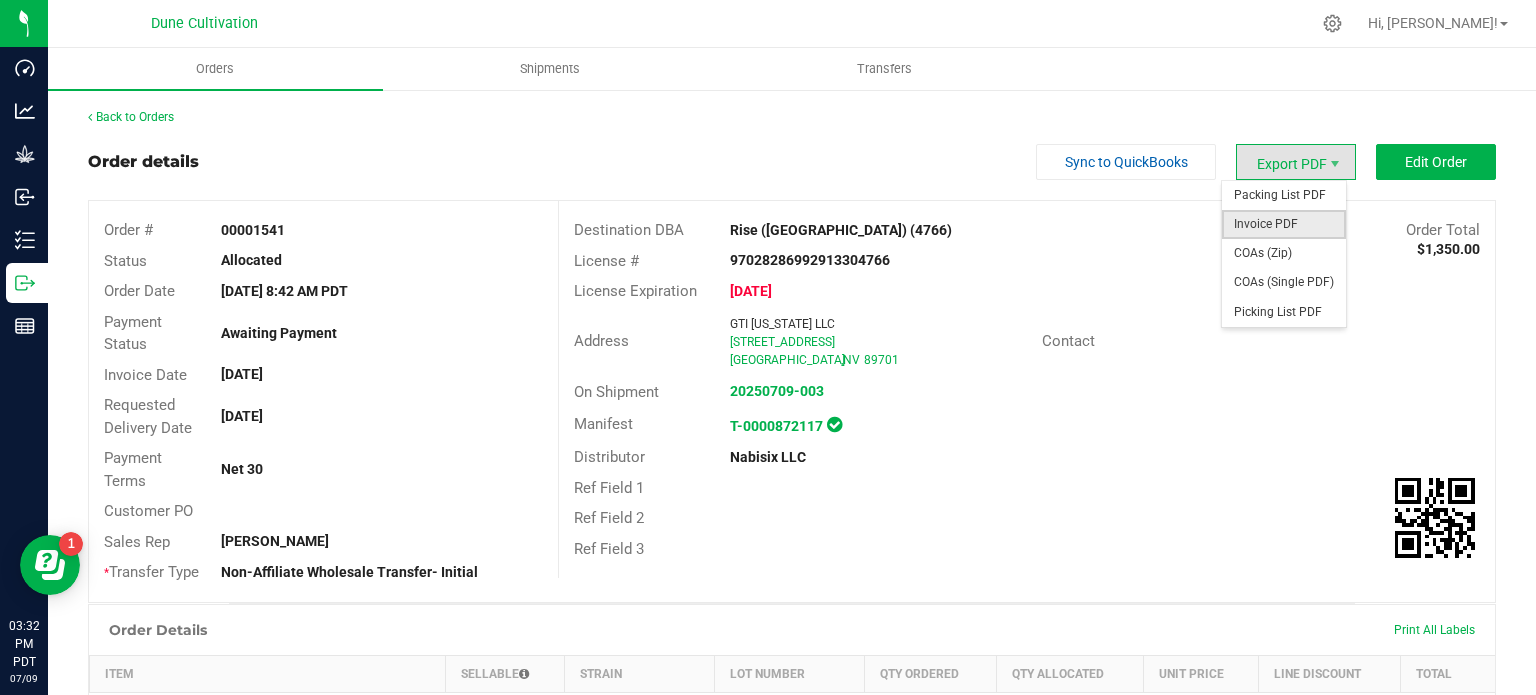 click on "Invoice PDF" at bounding box center (1284, 224) 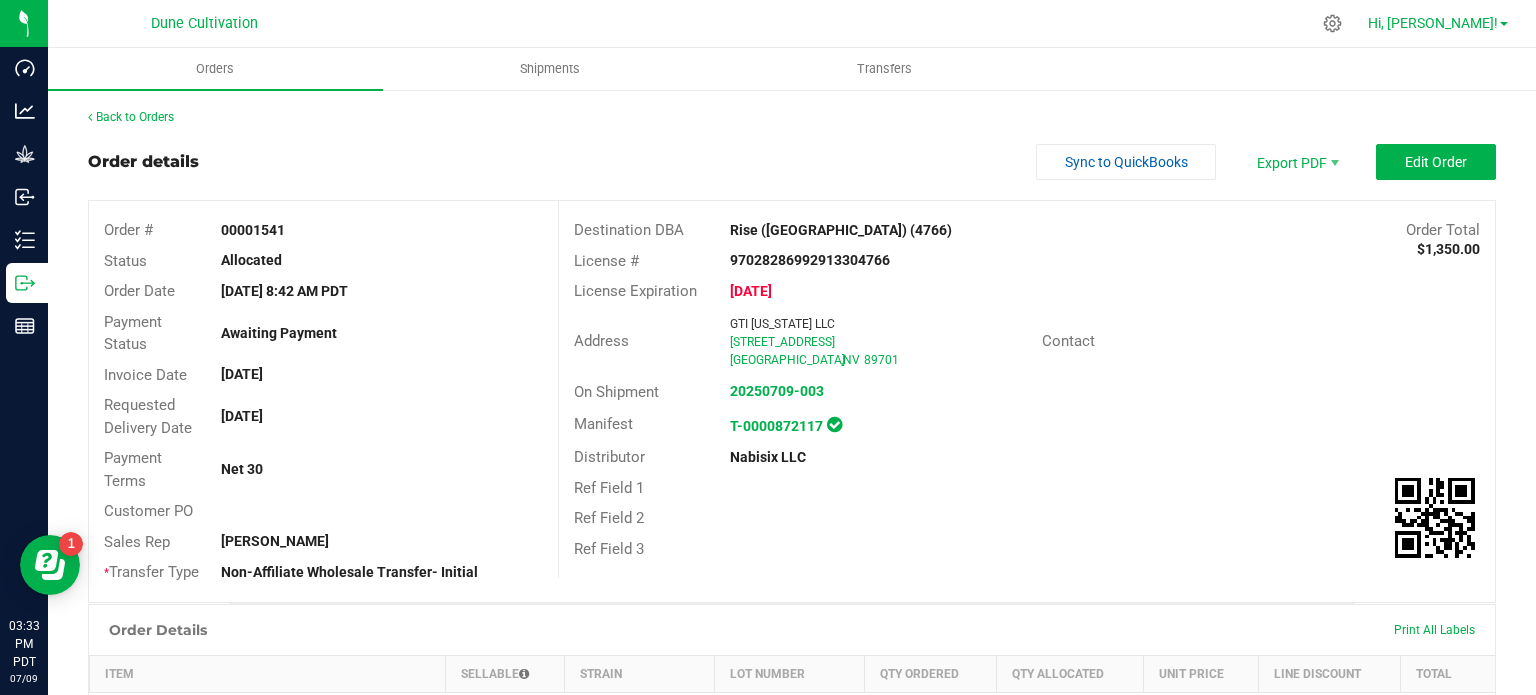 click on "Hi, [PERSON_NAME]!" at bounding box center (1438, 23) 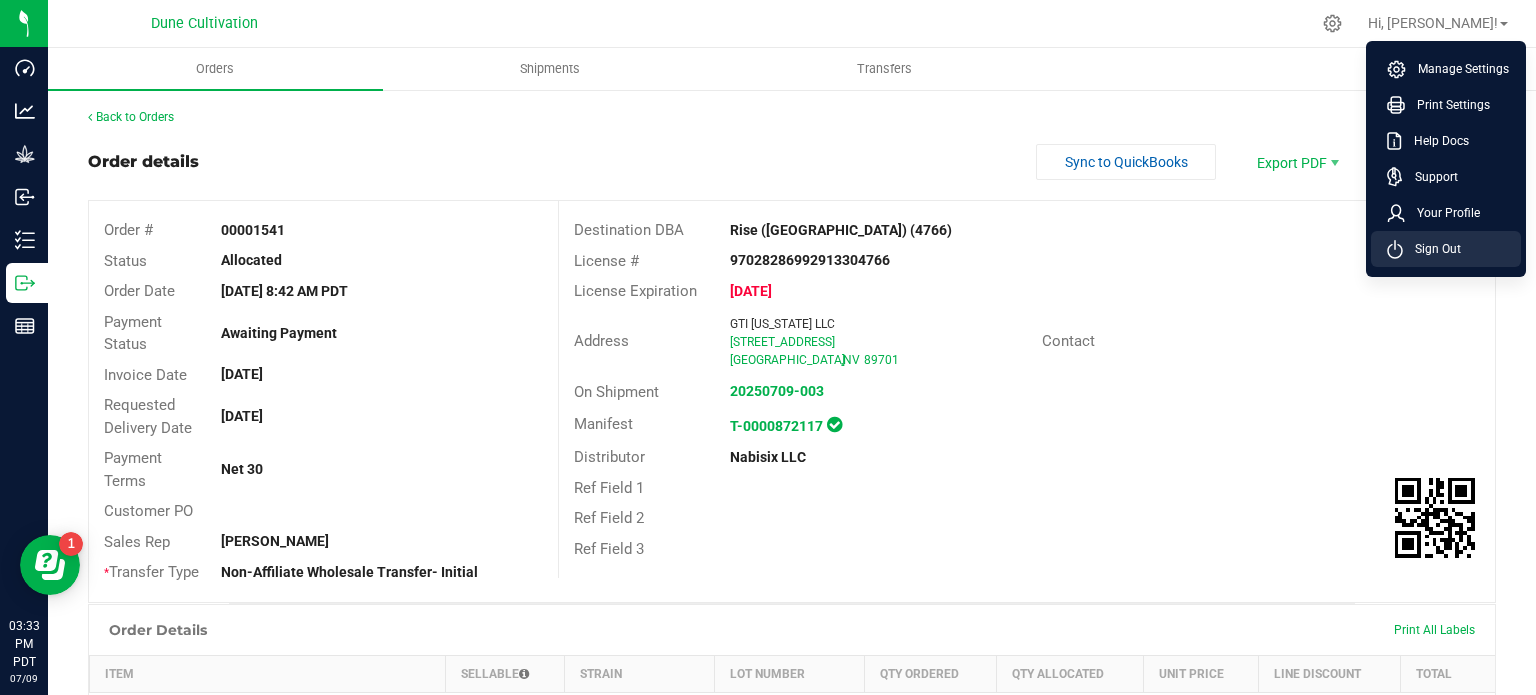 click 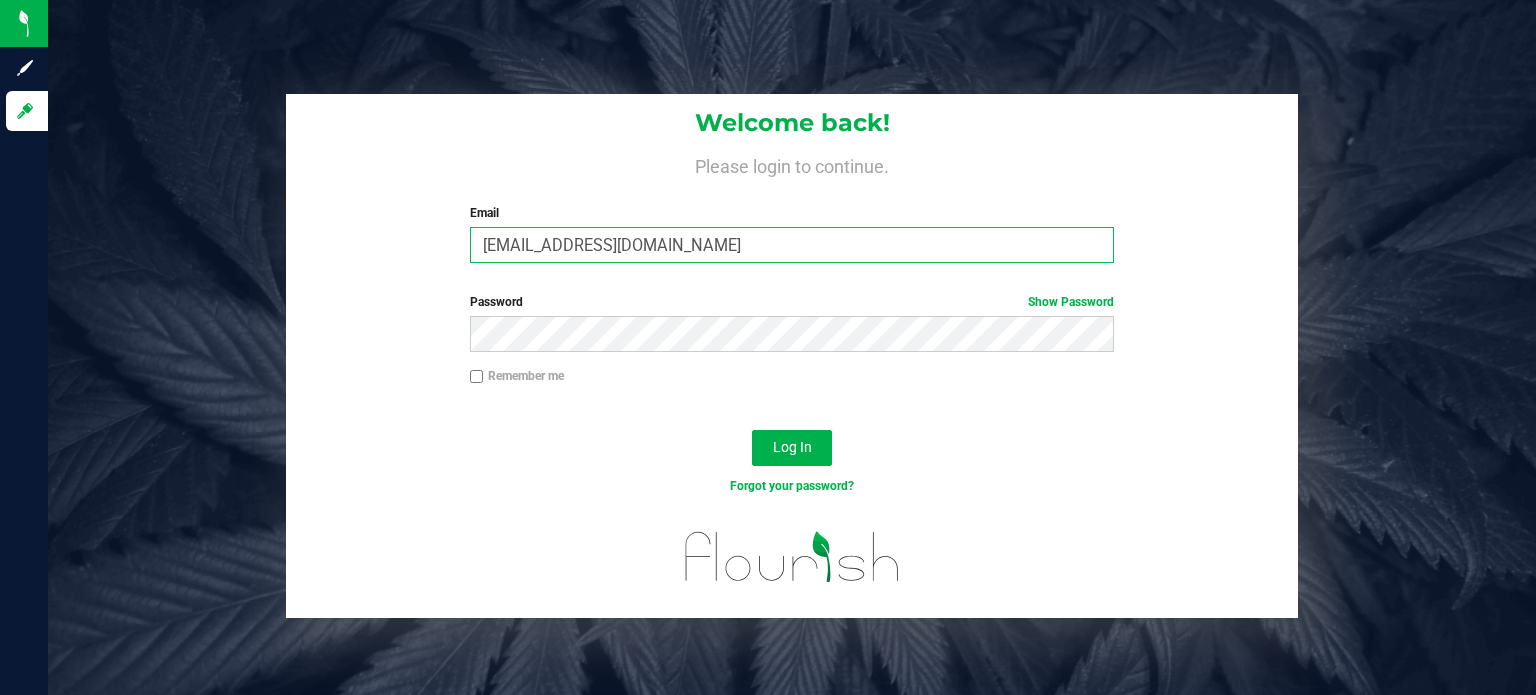 click on "maxxodonnell1995@gmail.com" at bounding box center (792, 245) 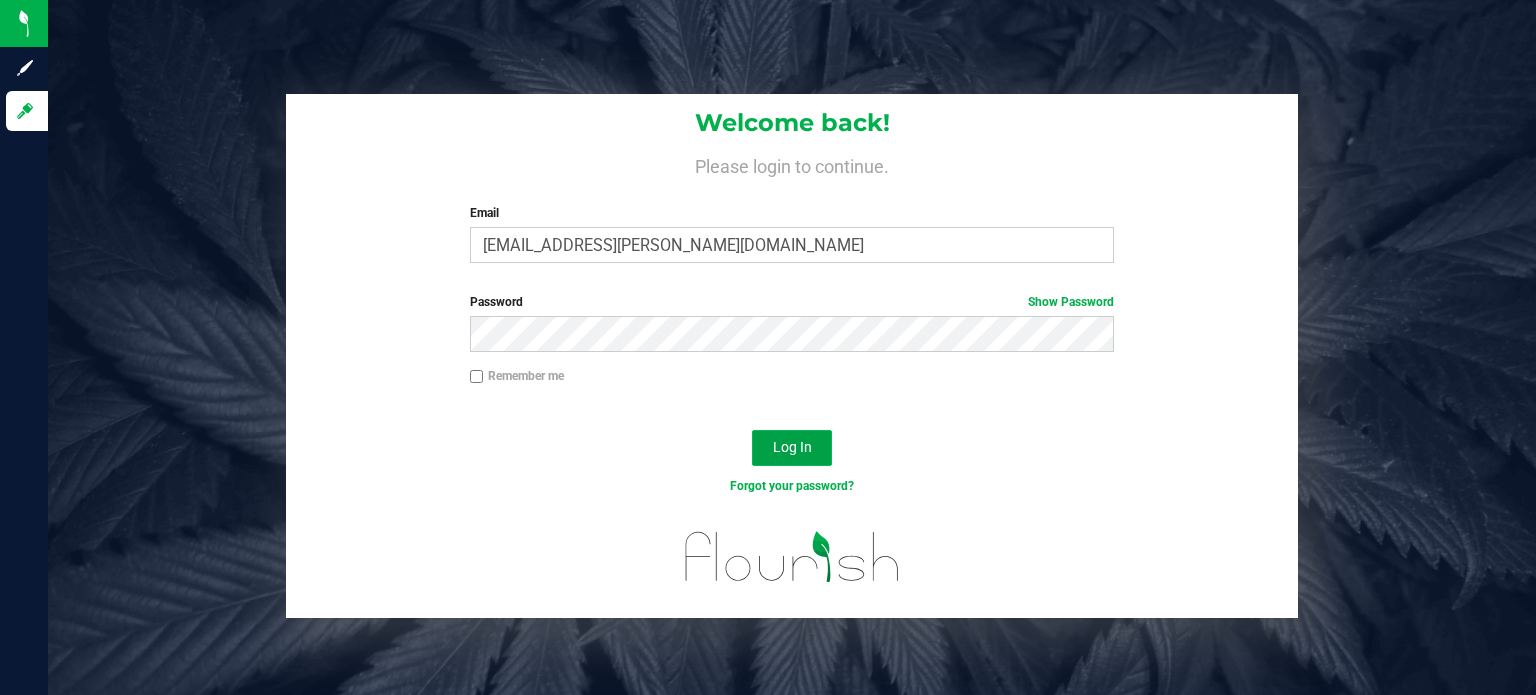 click on "Log In" at bounding box center [792, 447] 